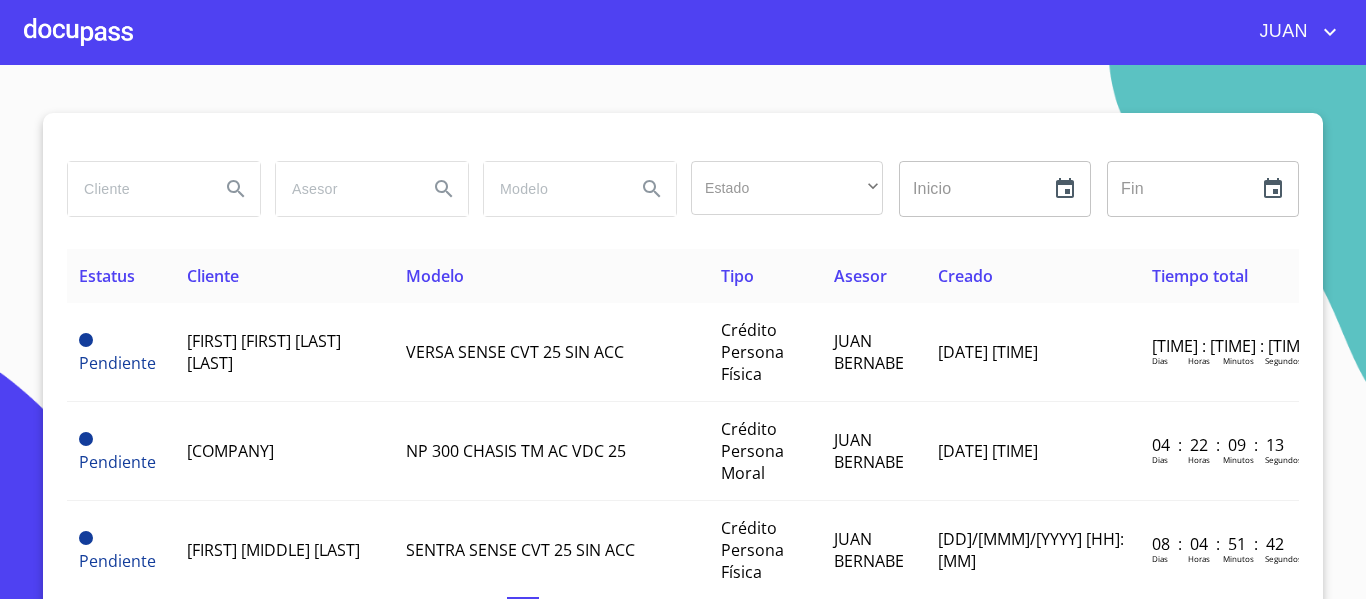 scroll, scrollTop: 0, scrollLeft: 0, axis: both 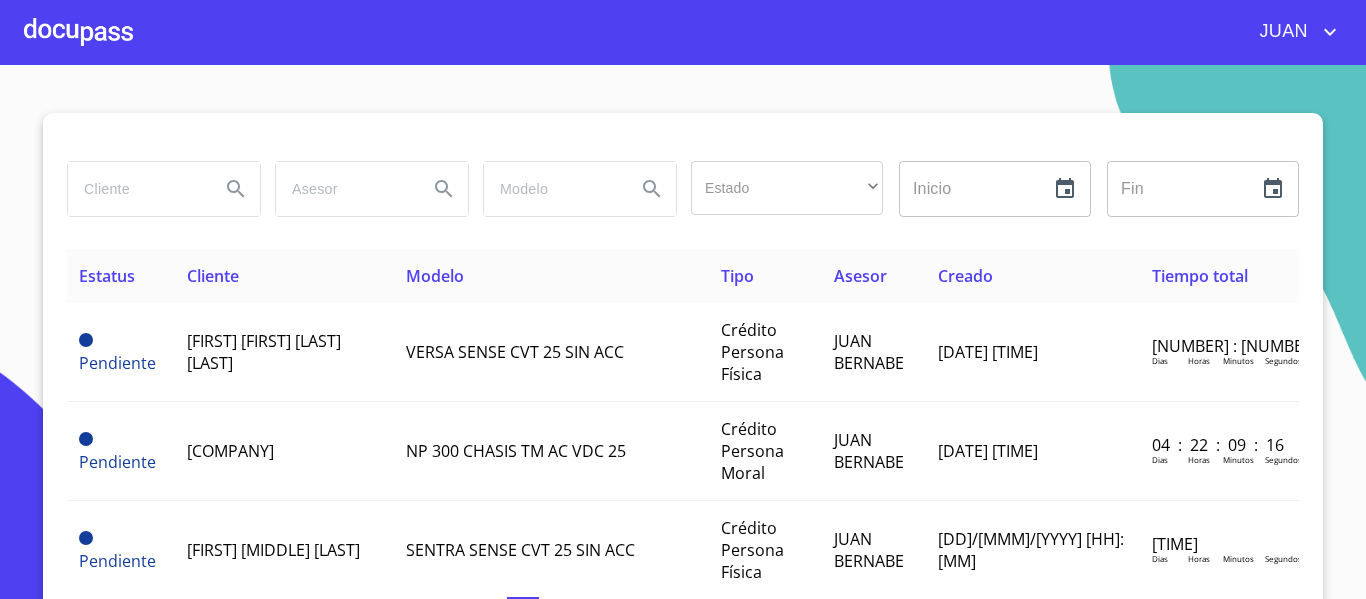 click at bounding box center (78, 32) 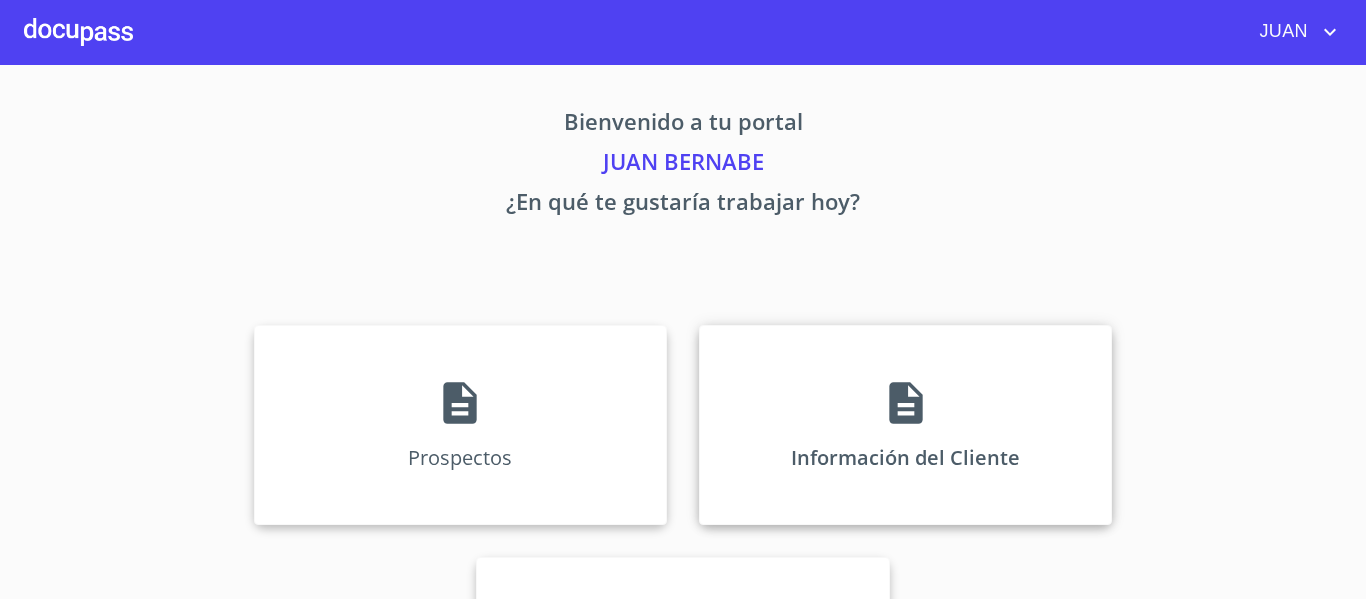 click on "Información del Cliente" at bounding box center (460, 425) 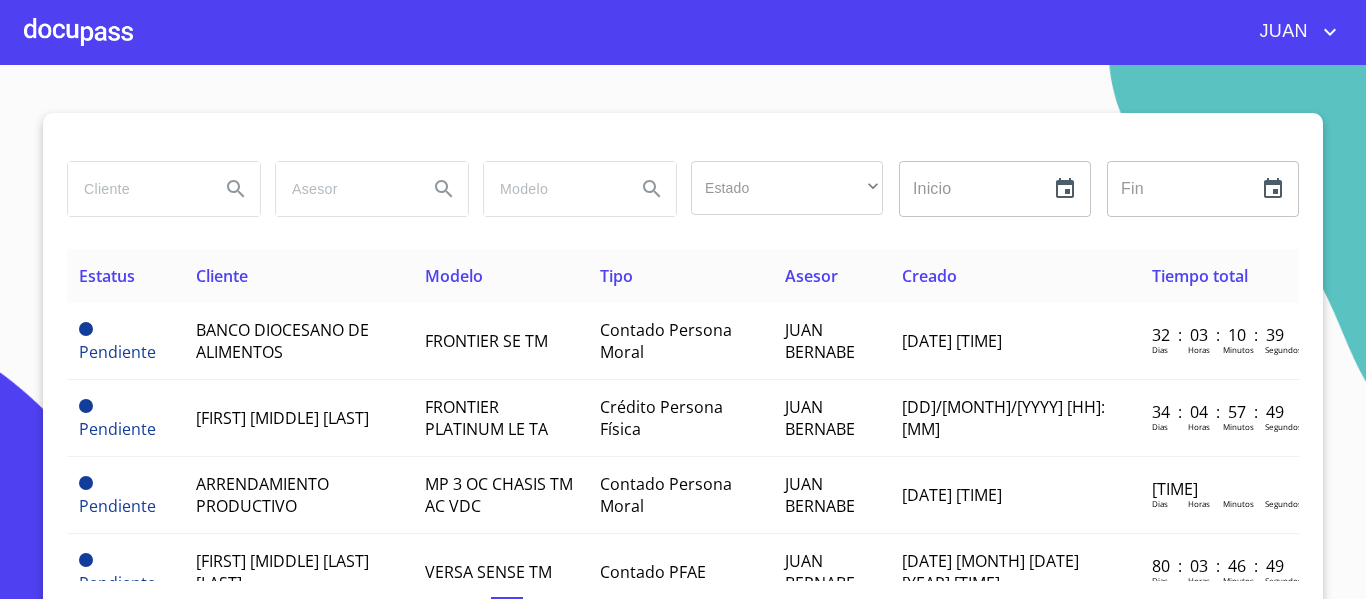 click at bounding box center [136, 189] 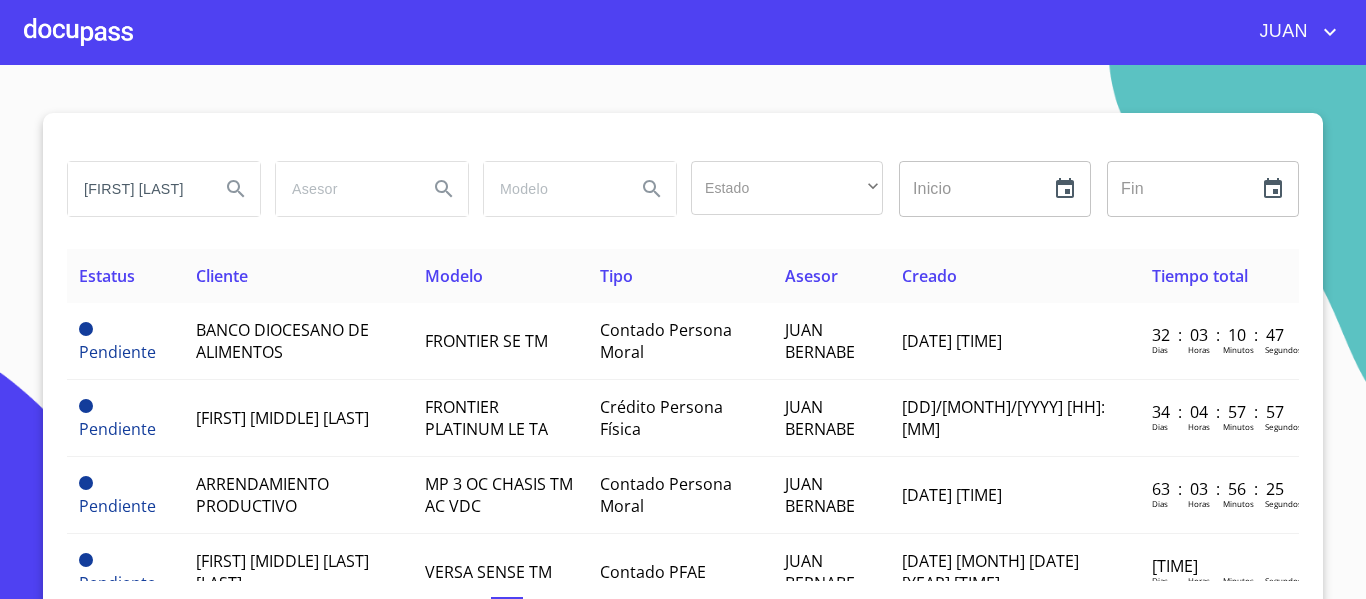 type on "[FIRST] [LAST]" 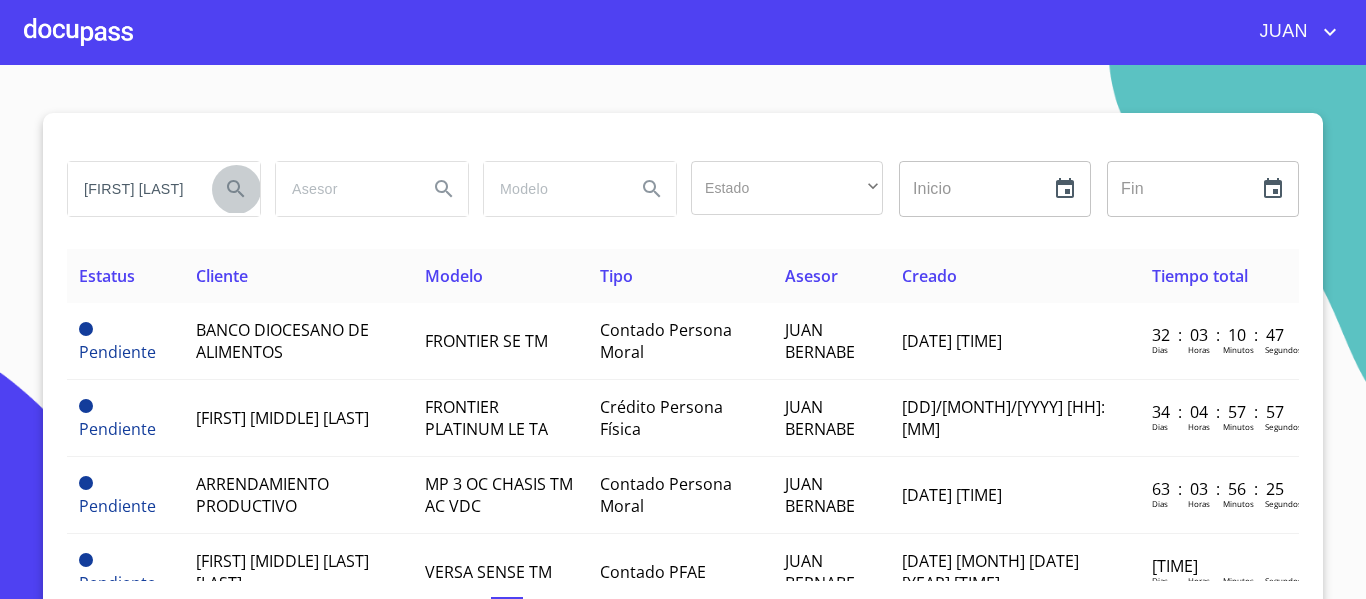 click at bounding box center (235, 188) 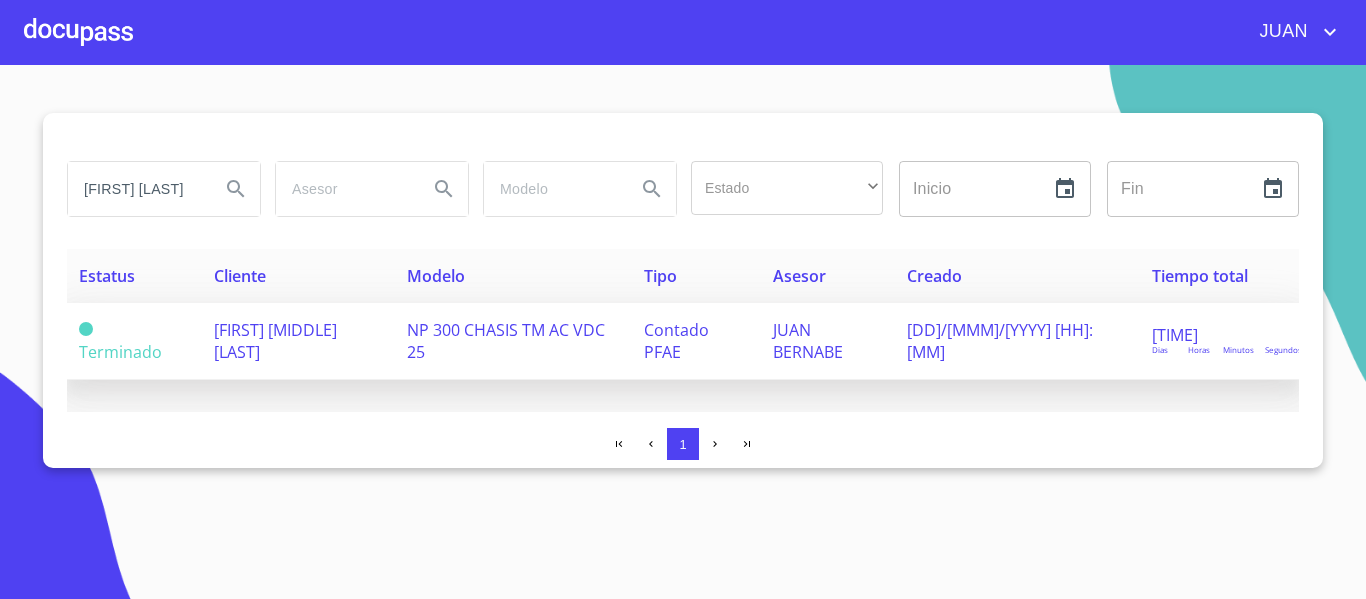 click on "[FIRST] [MIDDLE] [LAST]" at bounding box center [298, 341] 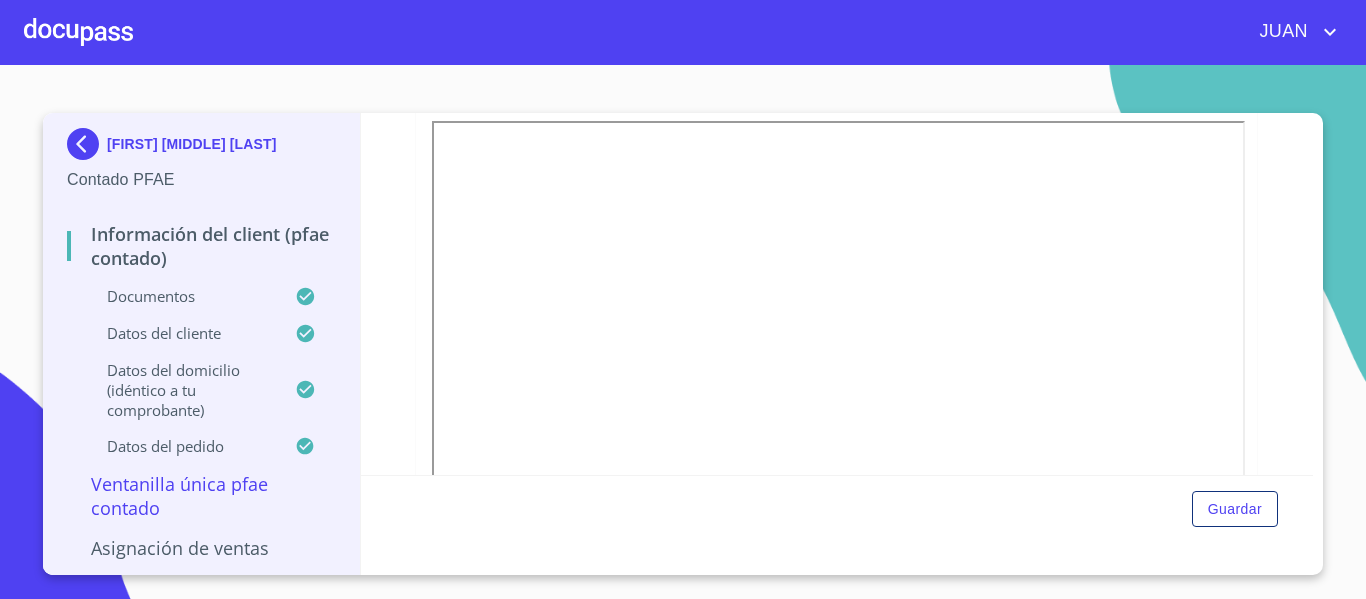 scroll, scrollTop: 2086, scrollLeft: 0, axis: vertical 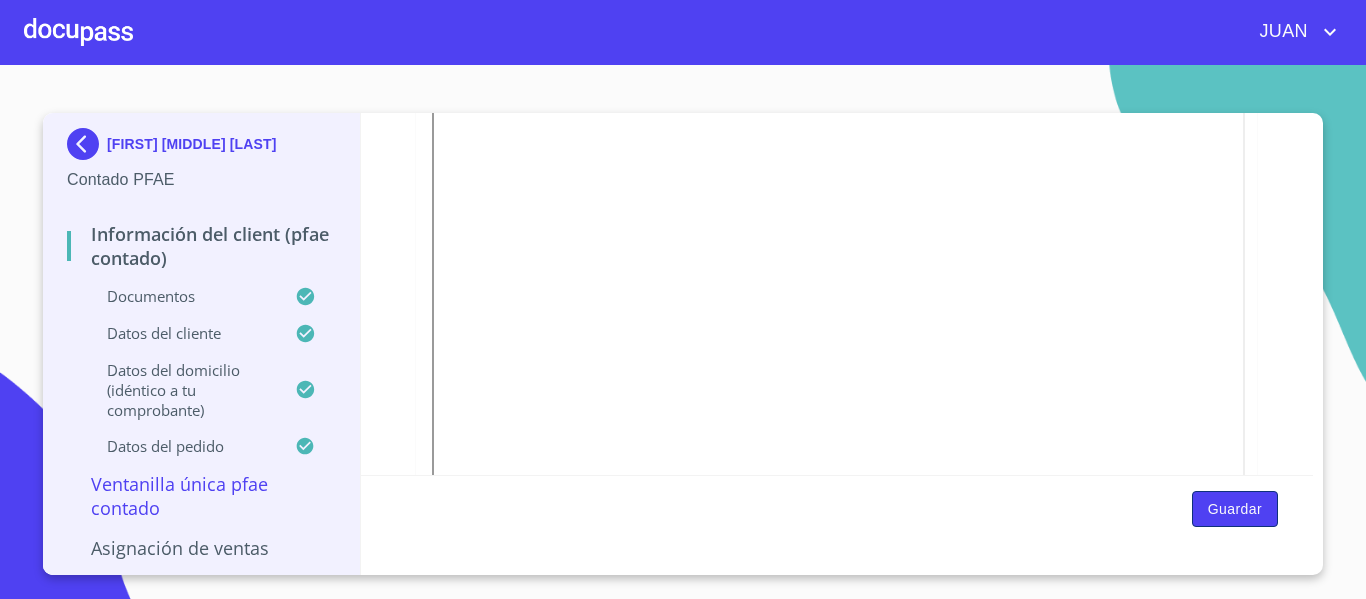 click on "Guardar" at bounding box center [1235, 509] 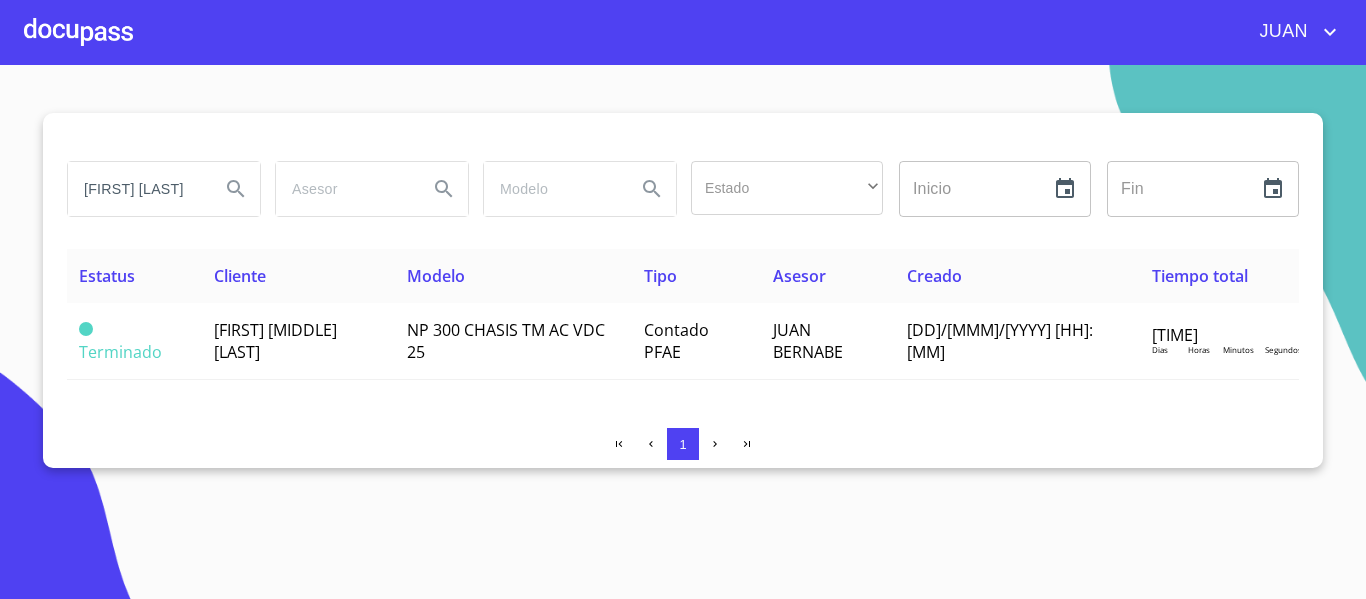click at bounding box center (78, 32) 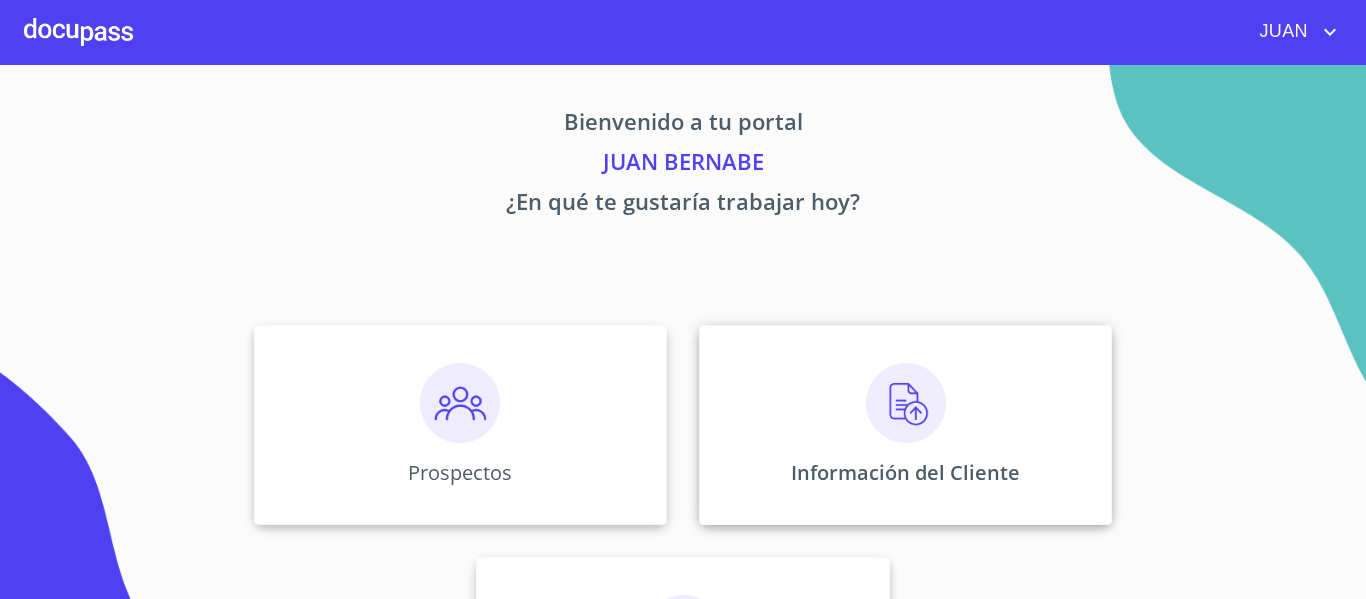 scroll, scrollTop: 174, scrollLeft: 0, axis: vertical 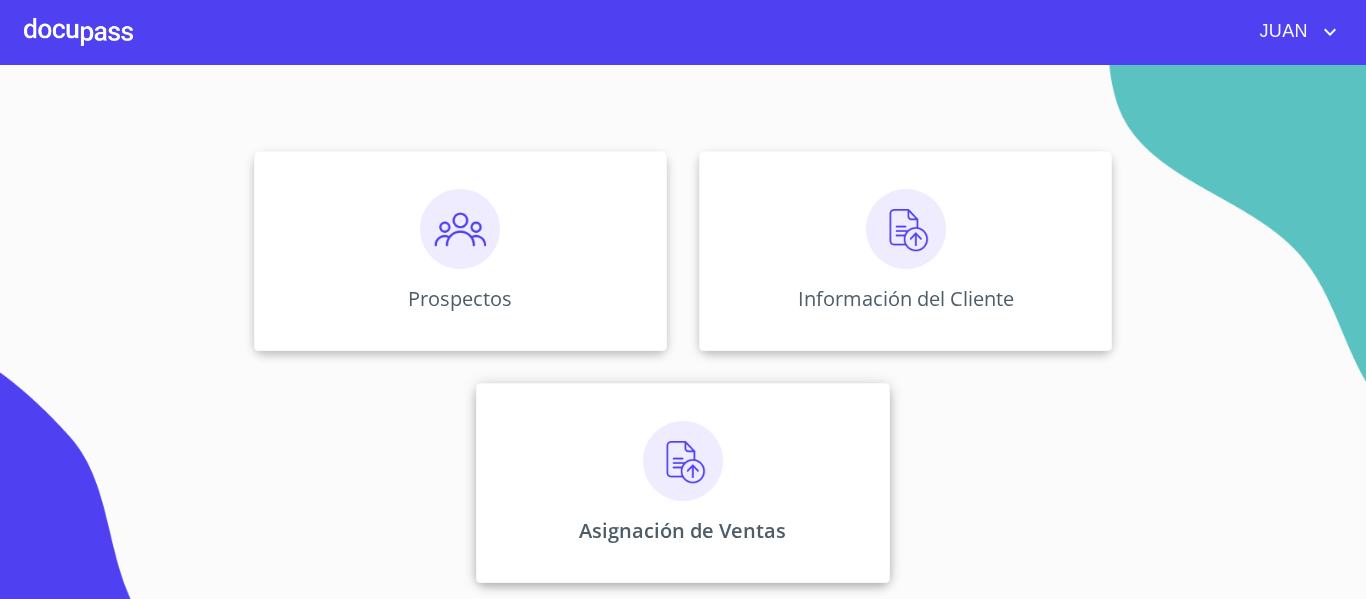 click on "Asignación de Ventas" at bounding box center (460, 251) 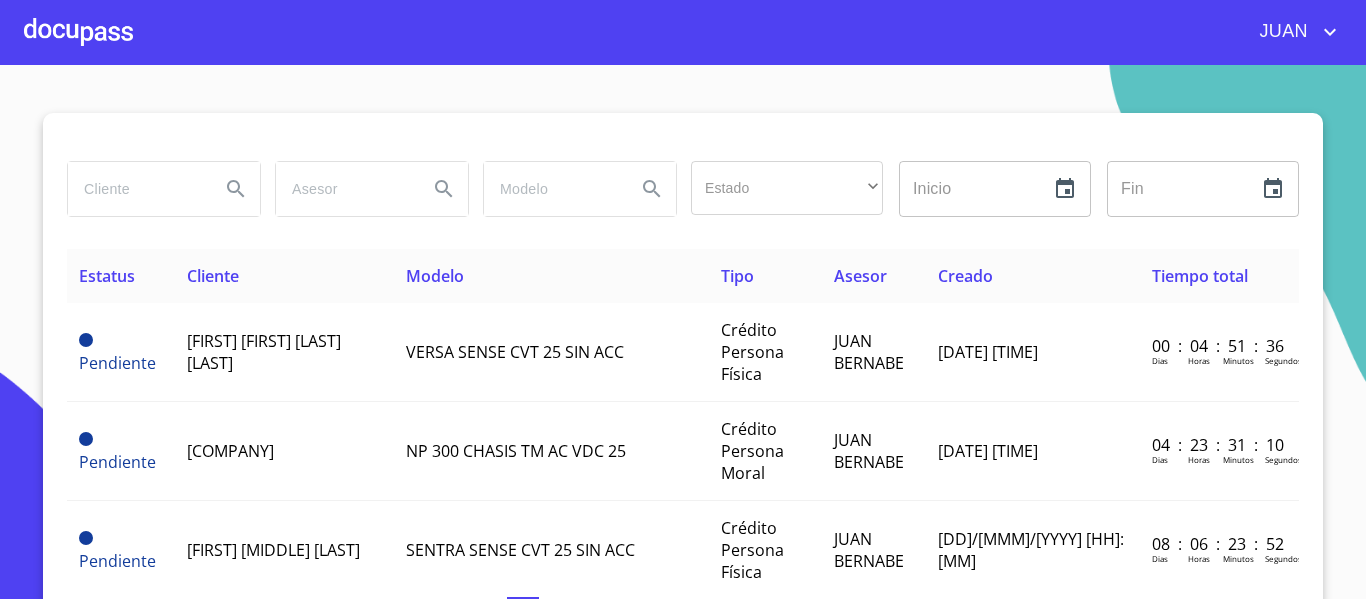 click at bounding box center [78, 32] 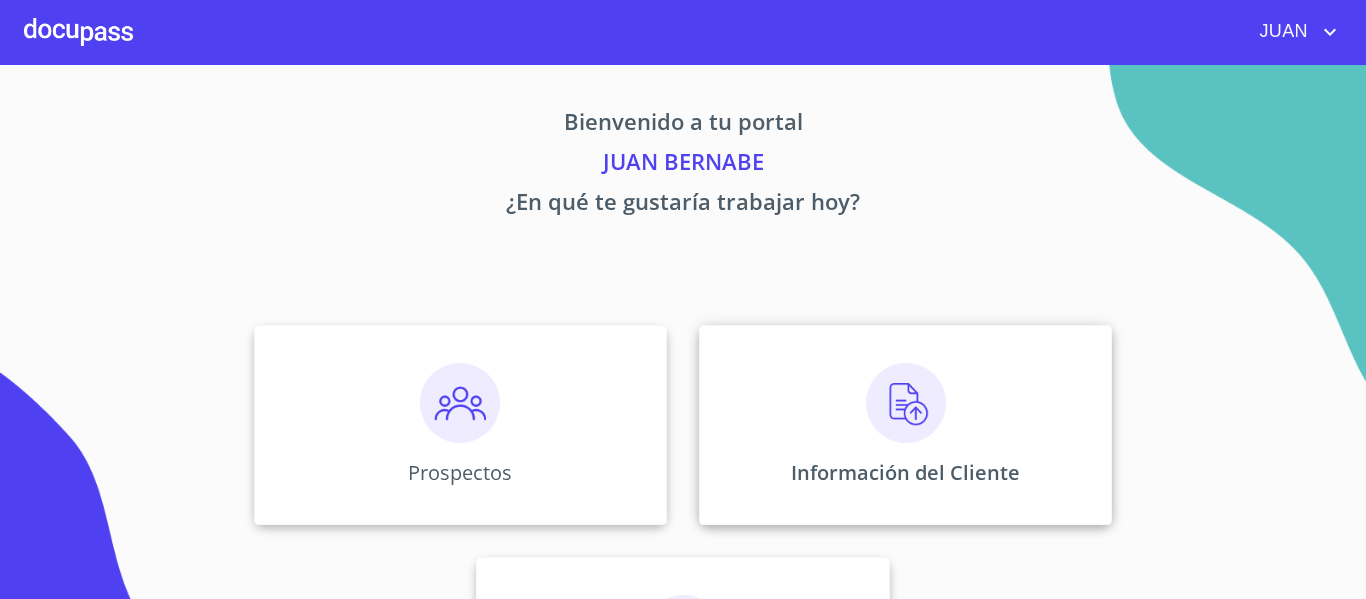 scroll, scrollTop: 174, scrollLeft: 0, axis: vertical 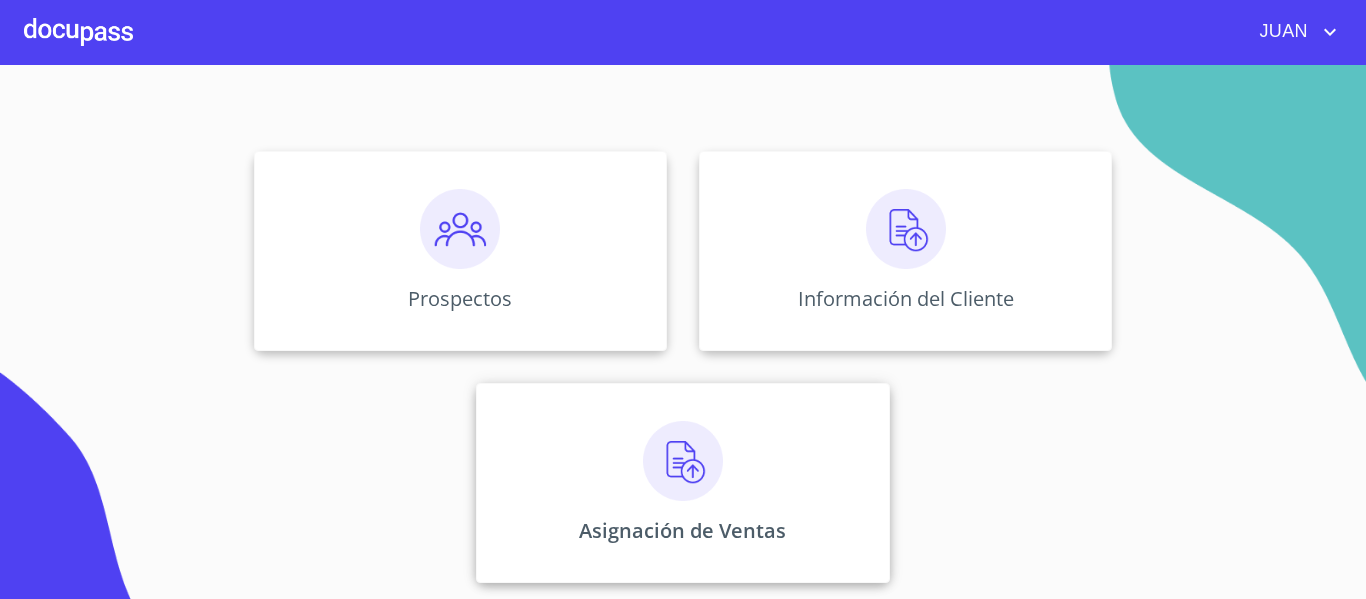 click on "Asignación de Ventas" at bounding box center (460, 251) 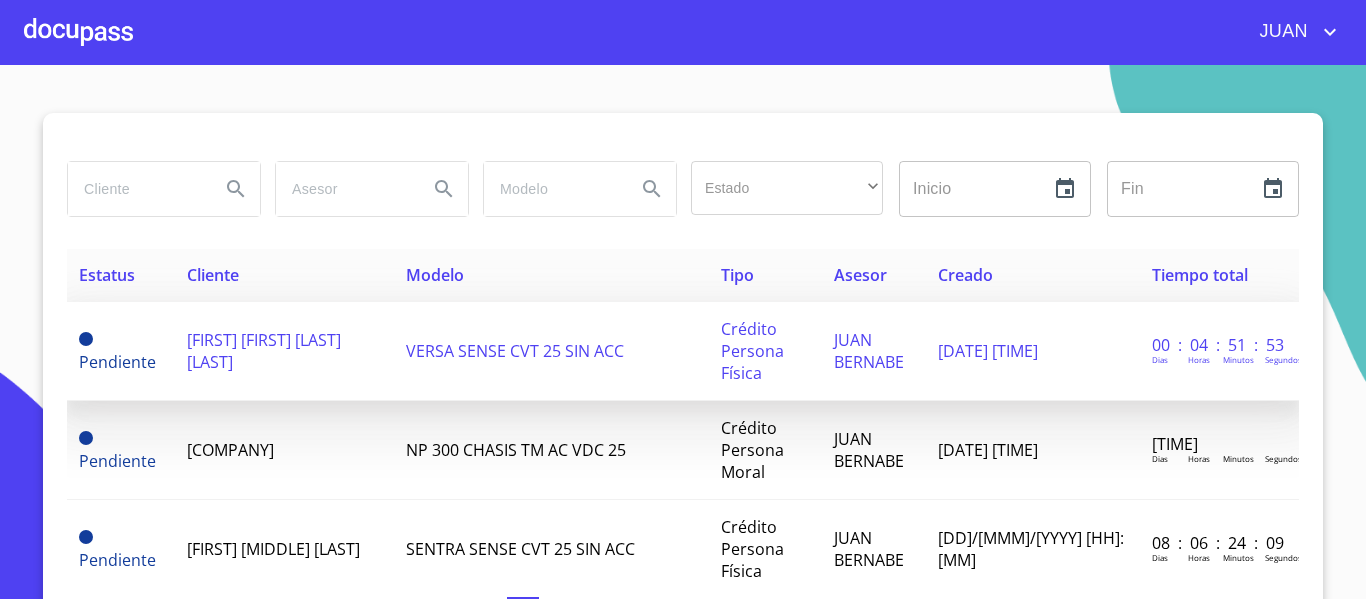 scroll, scrollTop: 0, scrollLeft: 0, axis: both 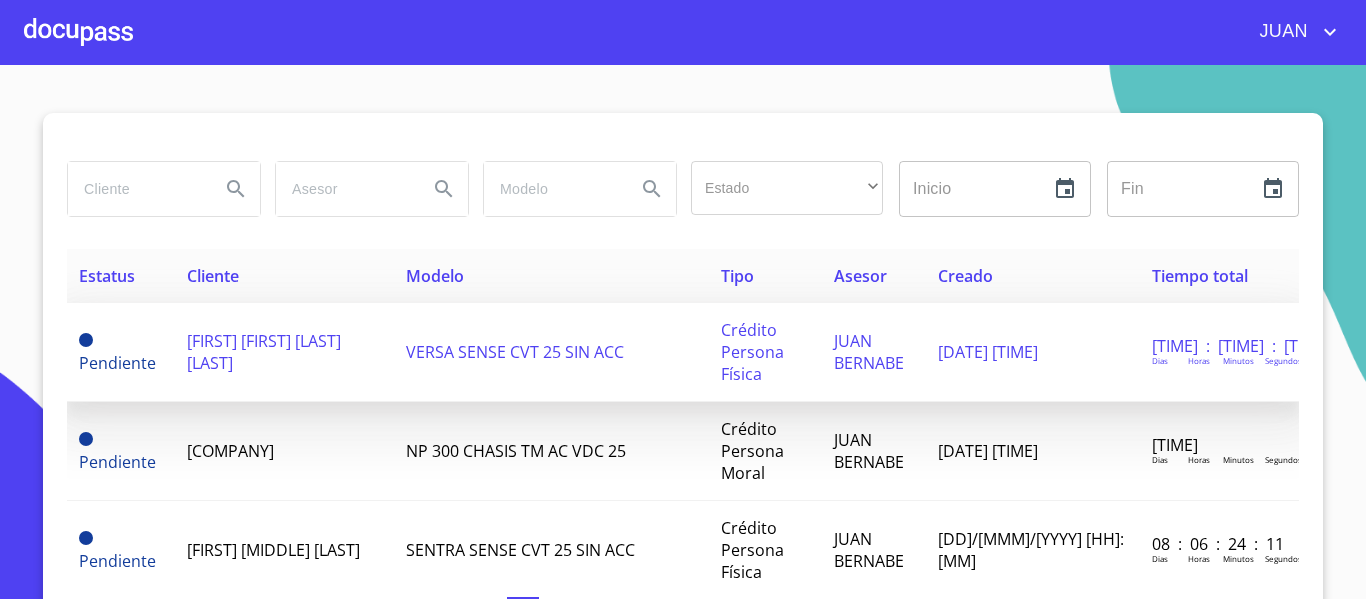 click on "[FIRST] [FIRST] [LAST] [LAST]" at bounding box center (117, 352) 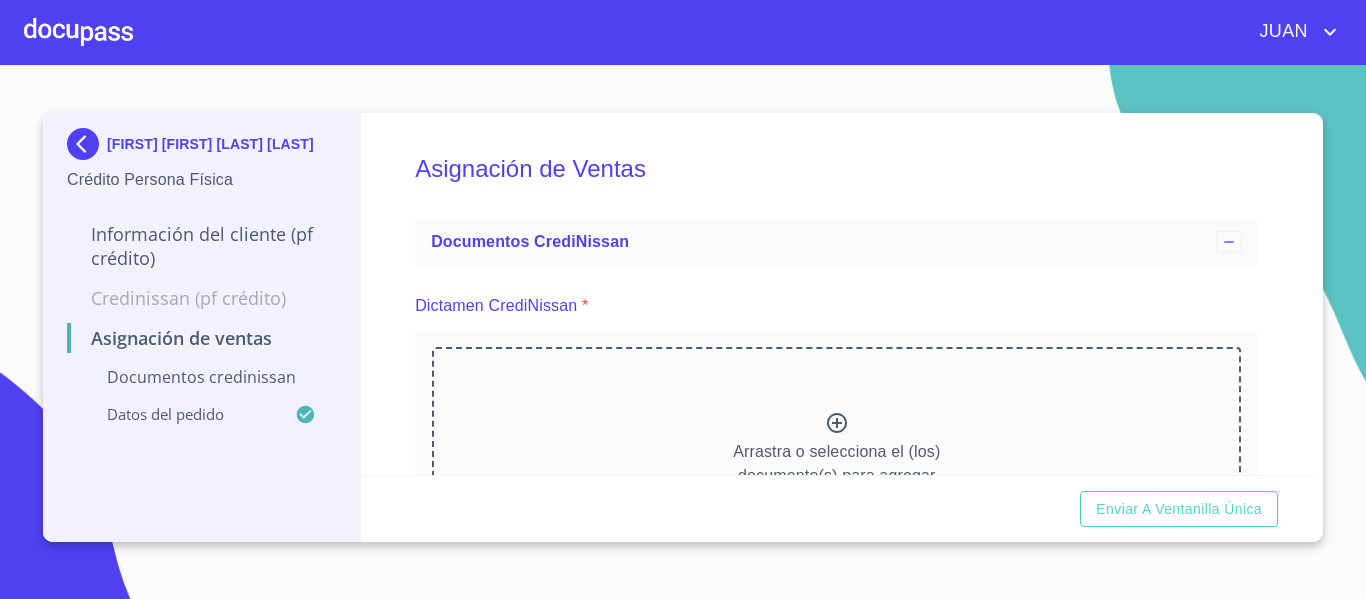 click at bounding box center (87, 144) 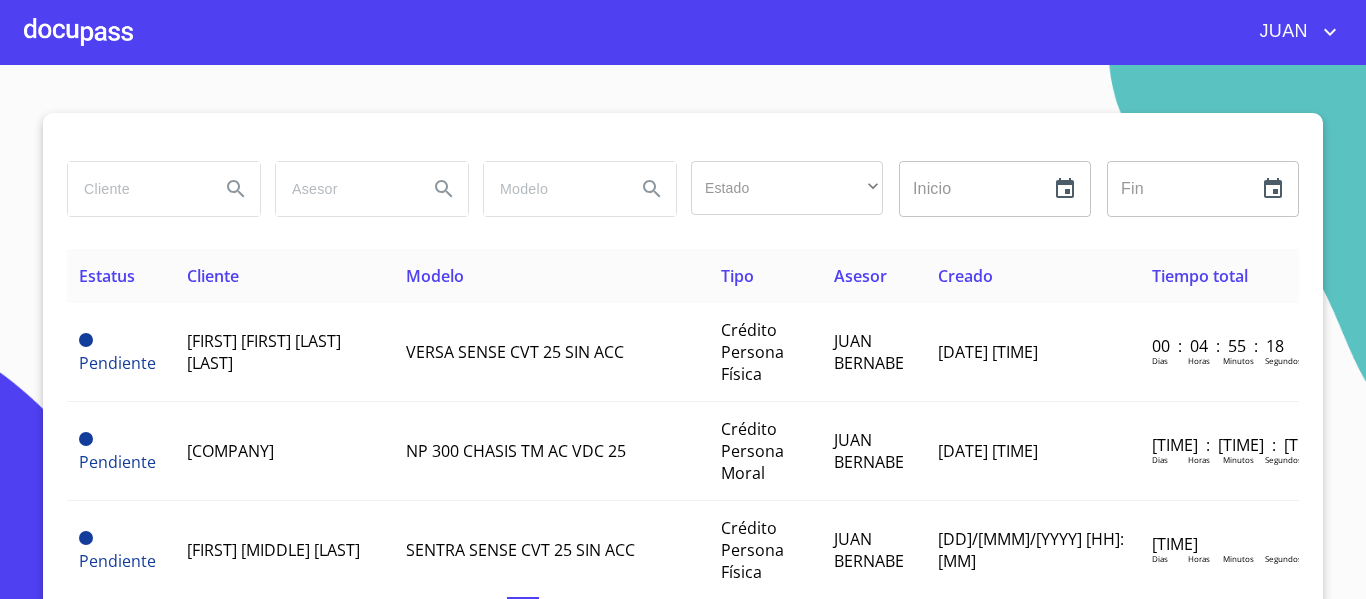 click at bounding box center (78, 32) 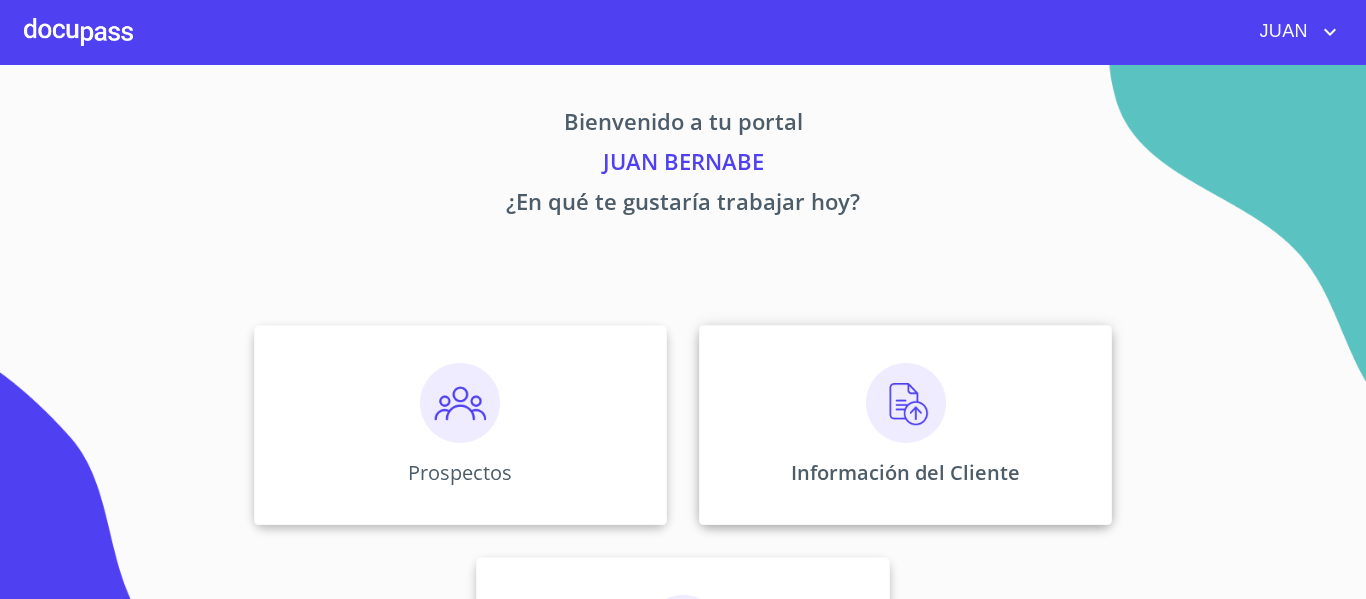 click on "Información del Cliente" at bounding box center (460, 425) 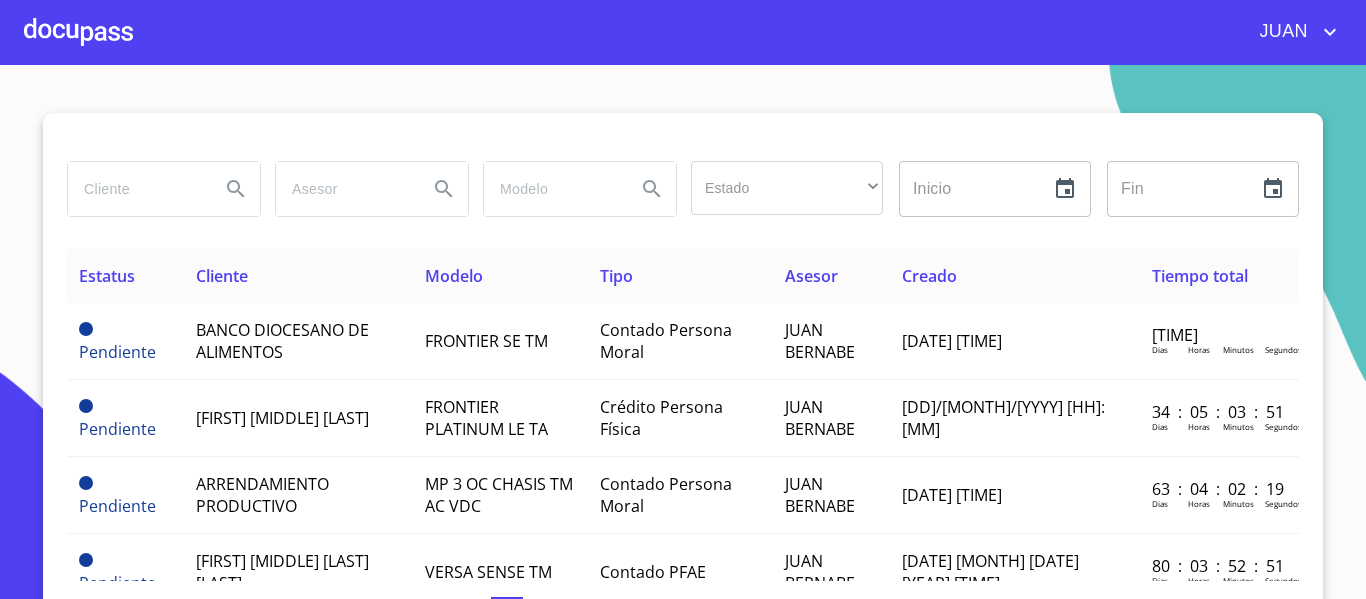 click at bounding box center [136, 189] 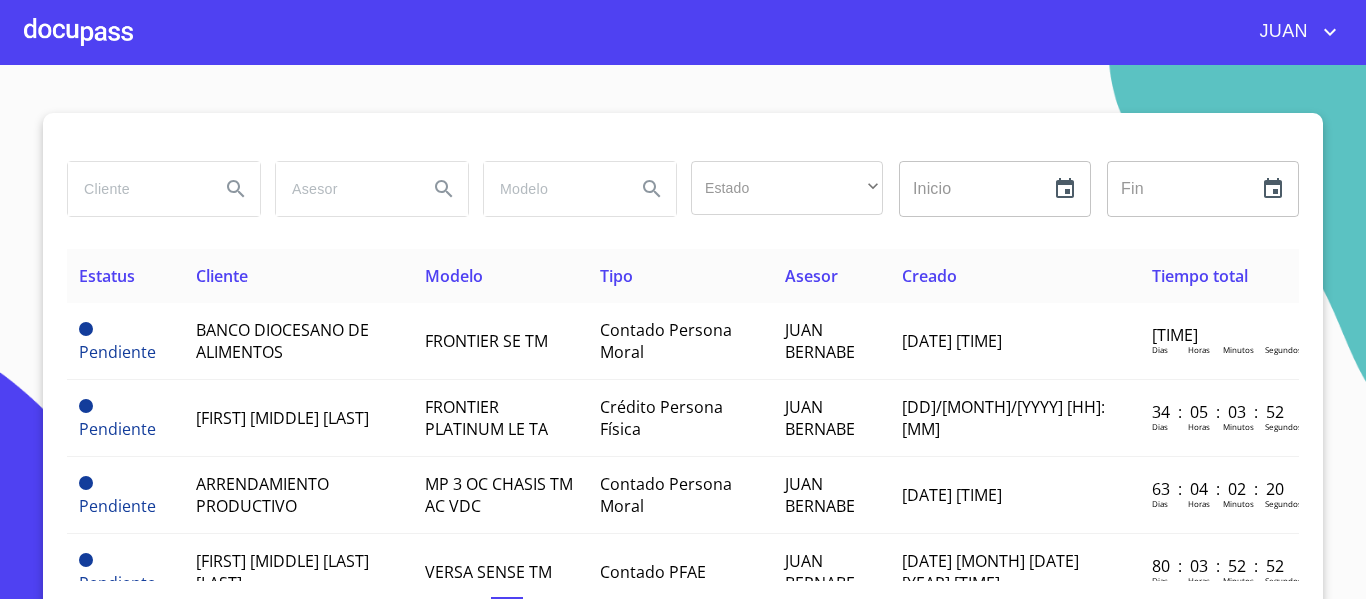 click at bounding box center (78, 32) 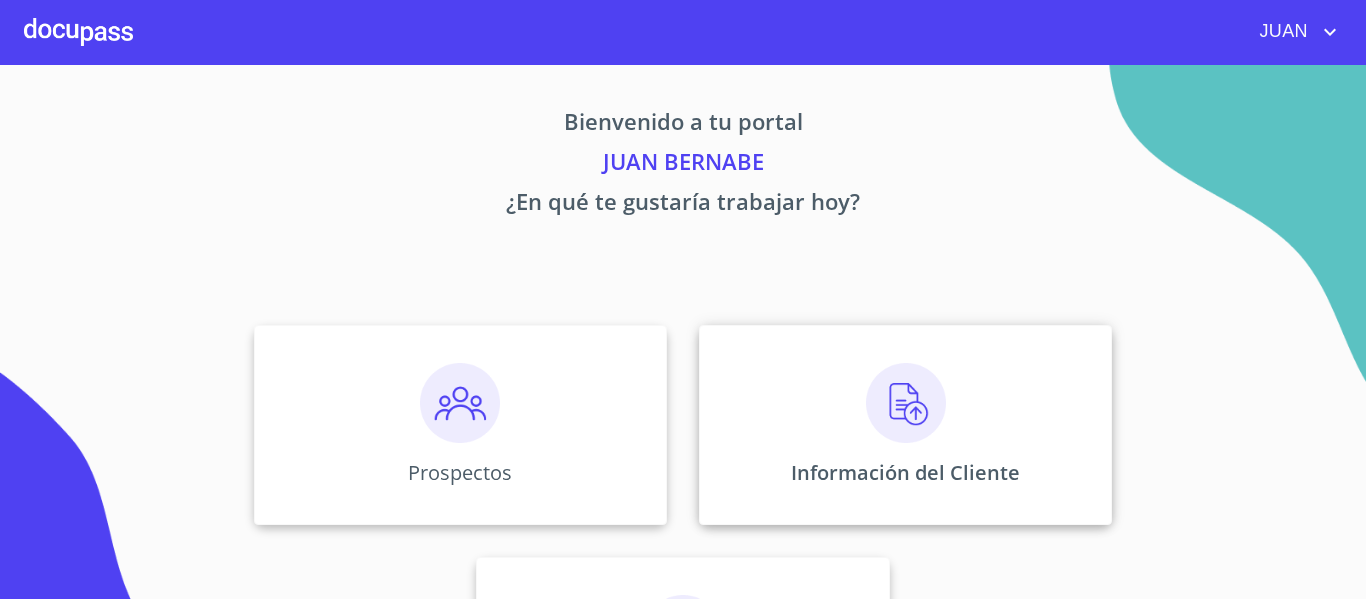 click on "Información del Cliente" at bounding box center [460, 425] 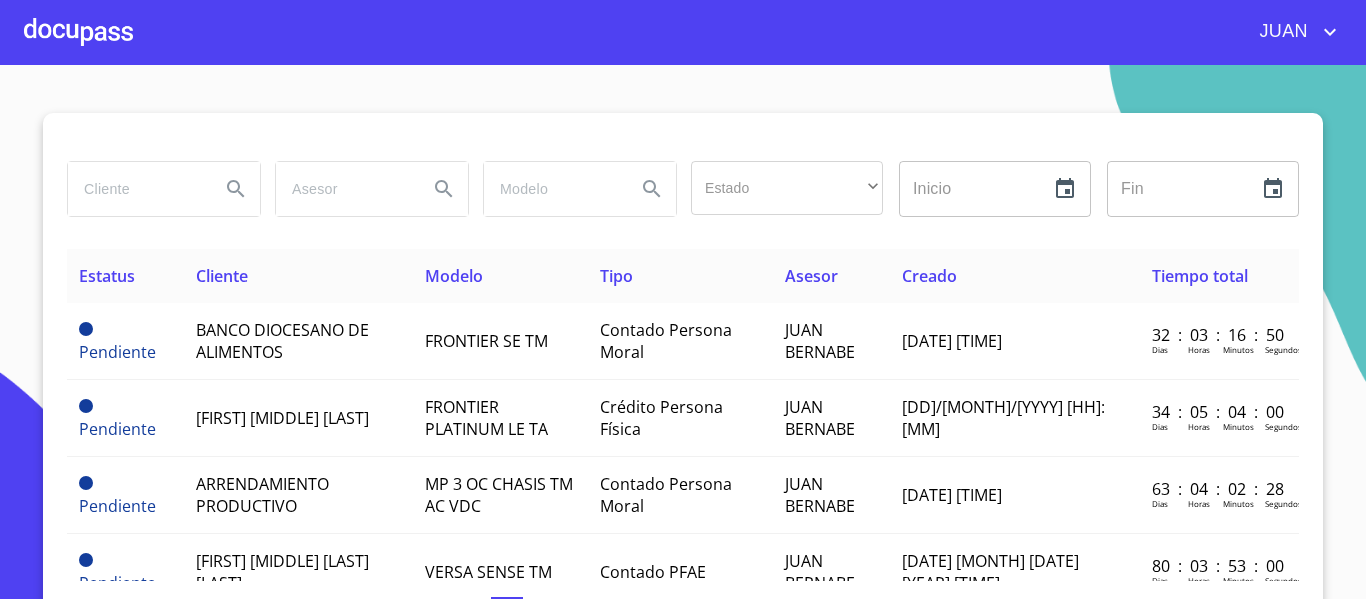 click at bounding box center [136, 189] 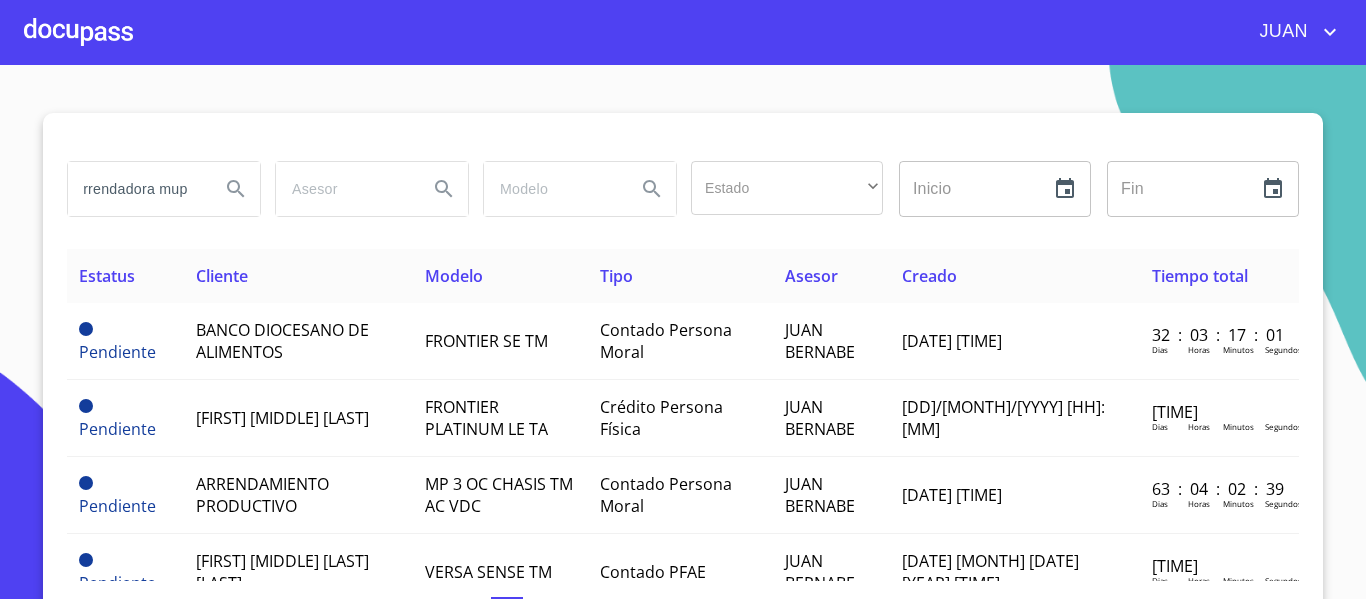 scroll, scrollTop: 0, scrollLeft: 17, axis: horizontal 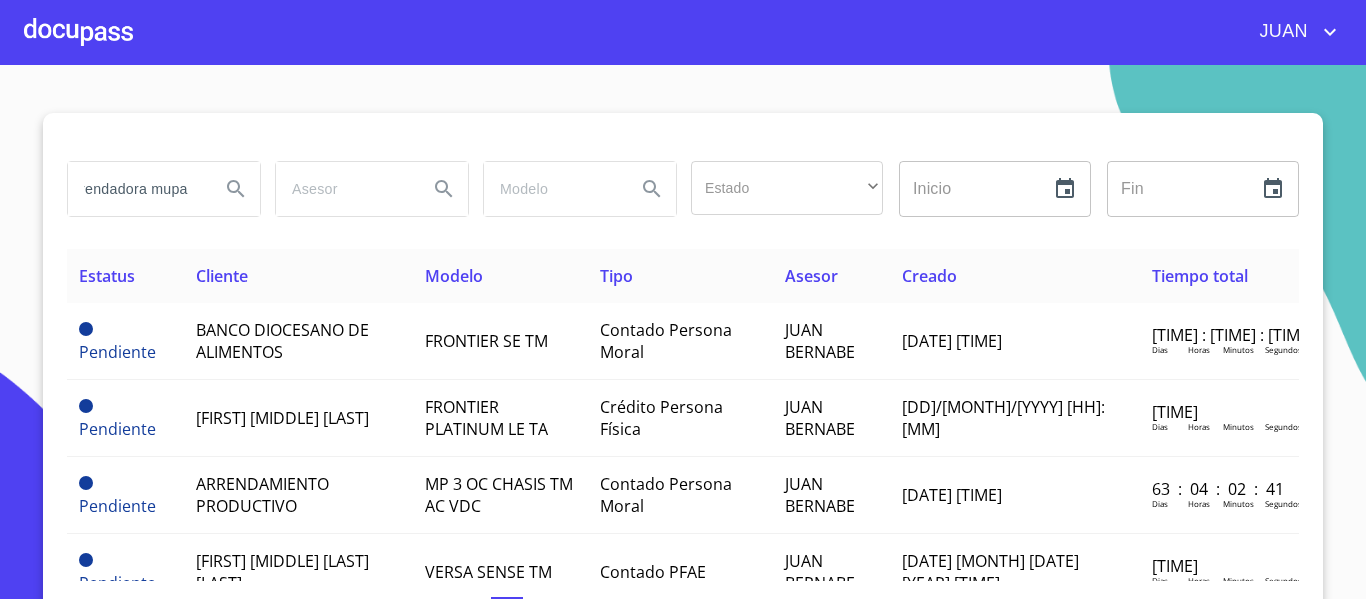 type on "arrendadora mupa" 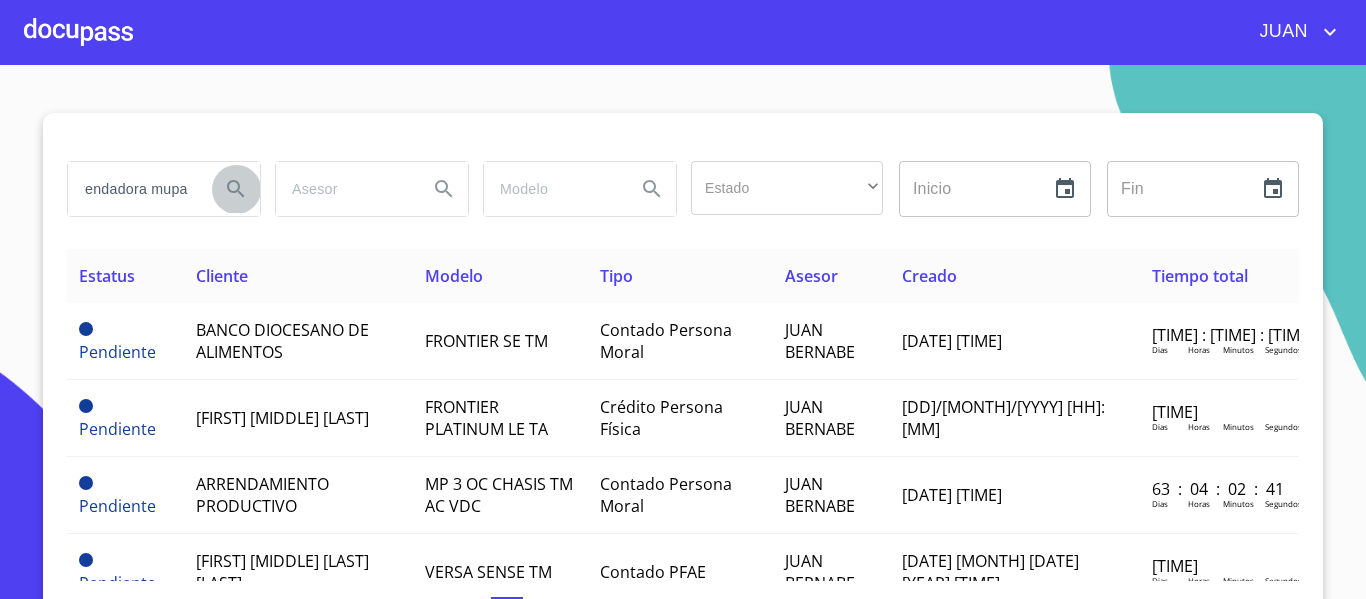click at bounding box center (236, 189) 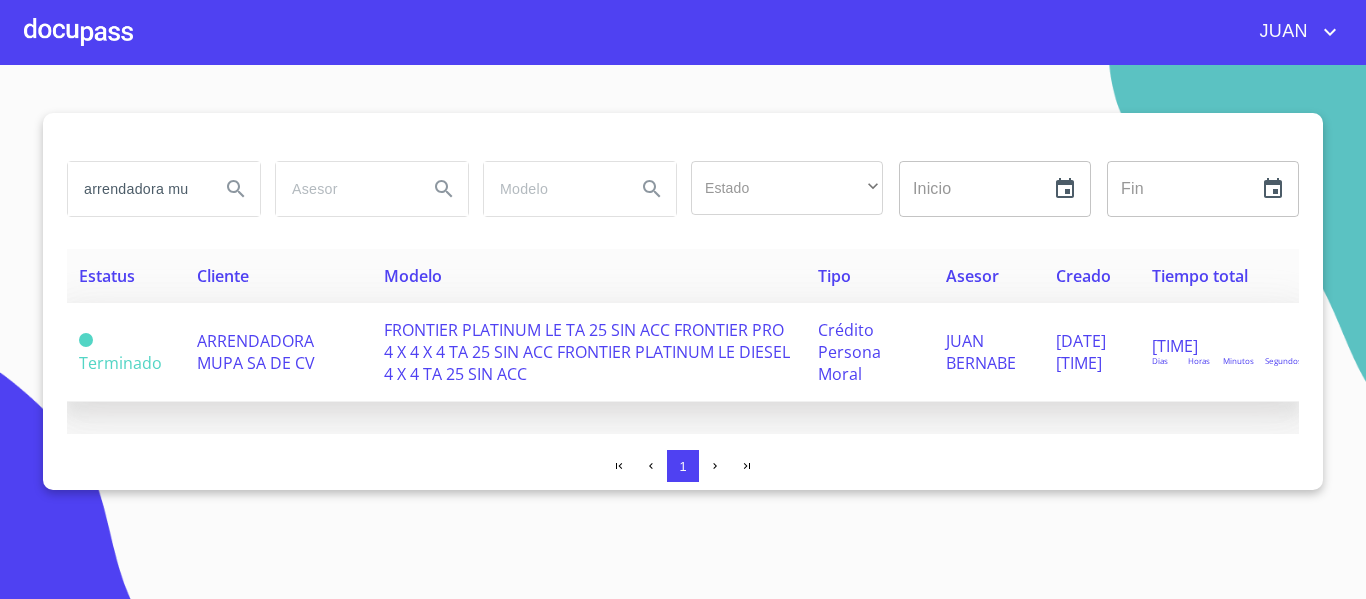 click on "Crédito Persona Moral" at bounding box center (120, 352) 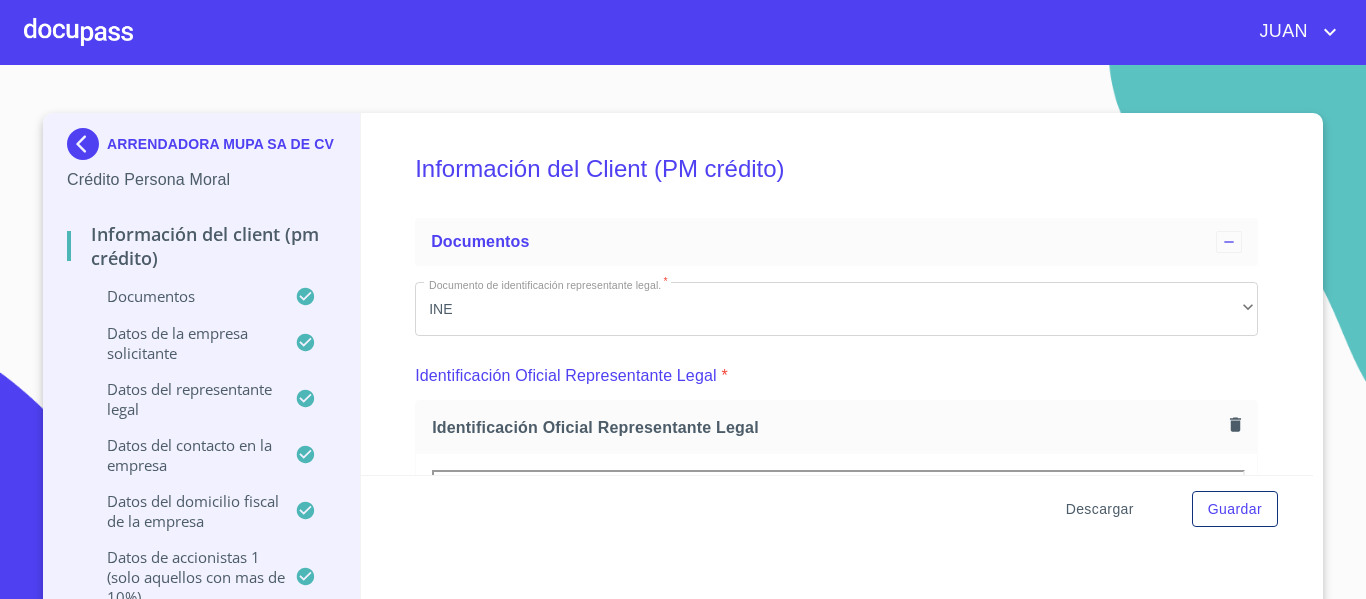 click on "Descargar" at bounding box center (1100, 509) 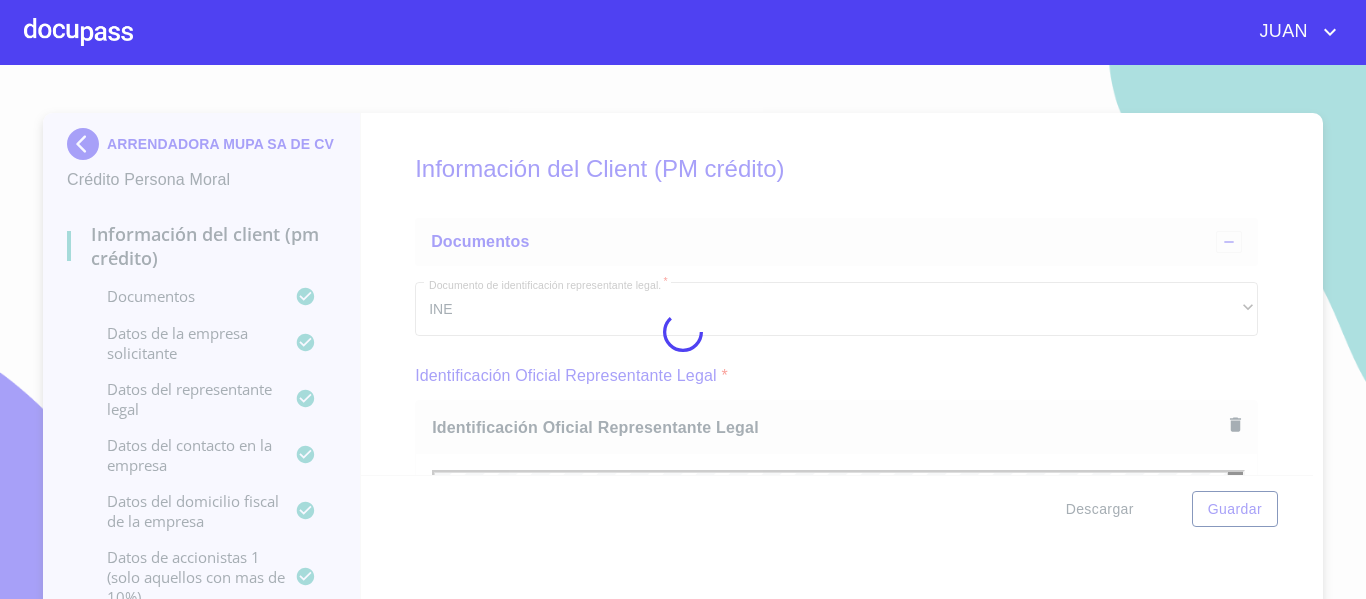 scroll, scrollTop: 0, scrollLeft: 0, axis: both 